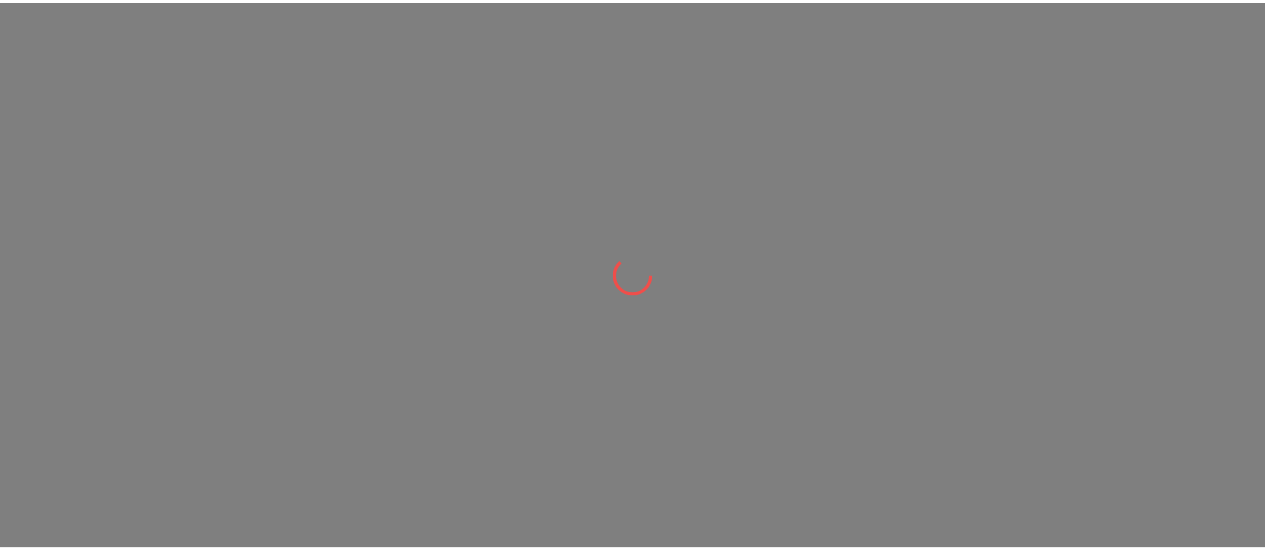 scroll, scrollTop: 0, scrollLeft: 0, axis: both 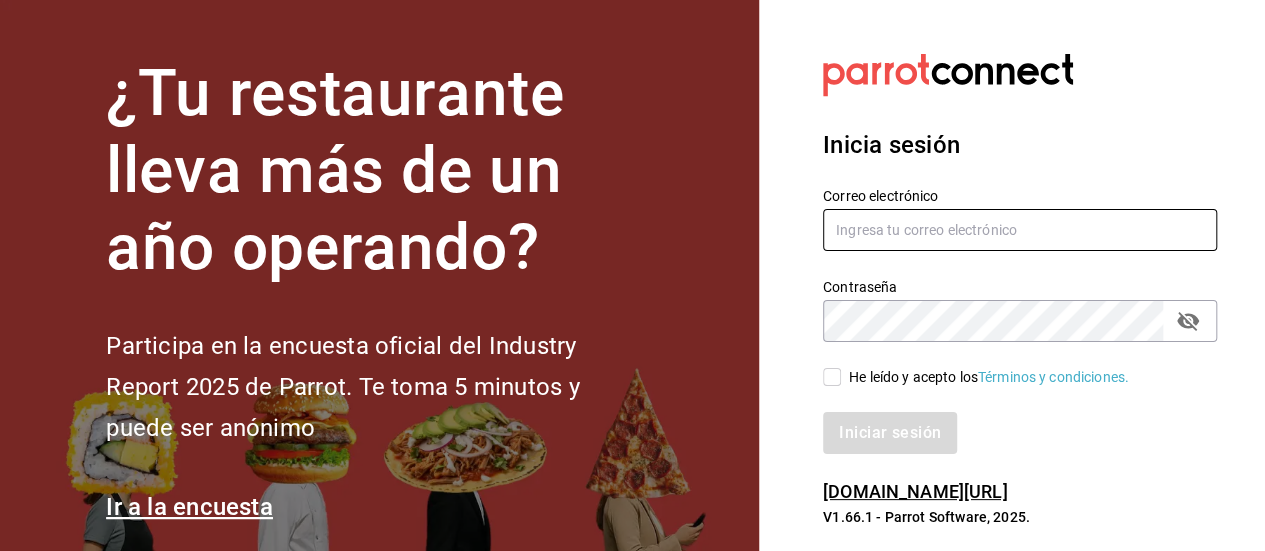 type on "[EMAIL_ADDRESS][DOMAIN_NAME]" 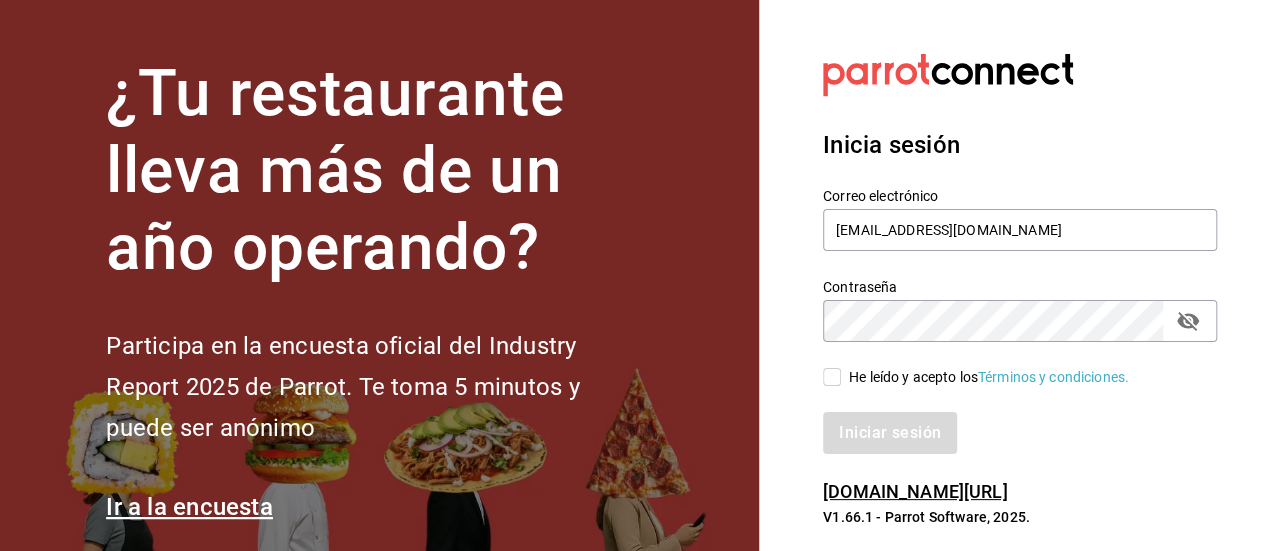 click on "He leído y acepto los  Términos y condiciones." at bounding box center (832, 377) 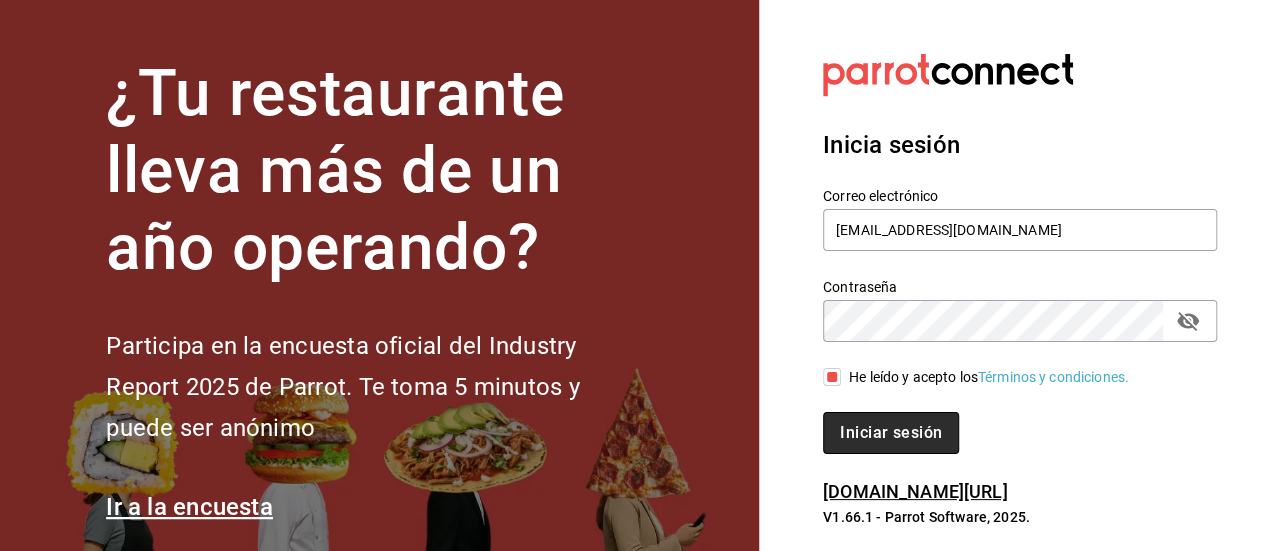 click on "Iniciar sesión" at bounding box center (891, 433) 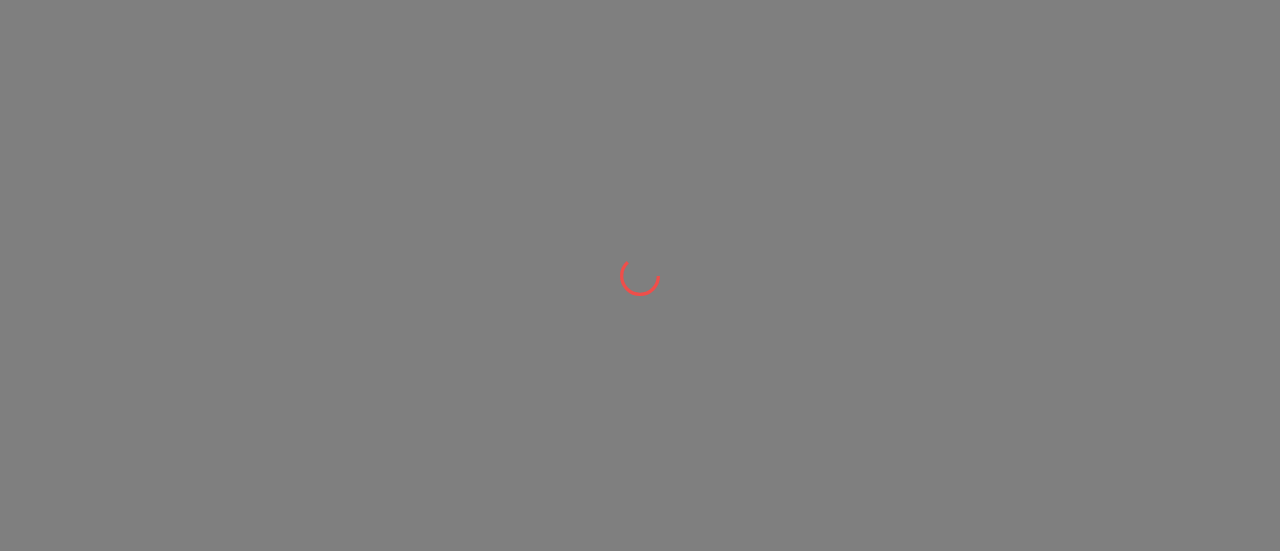 scroll, scrollTop: 0, scrollLeft: 0, axis: both 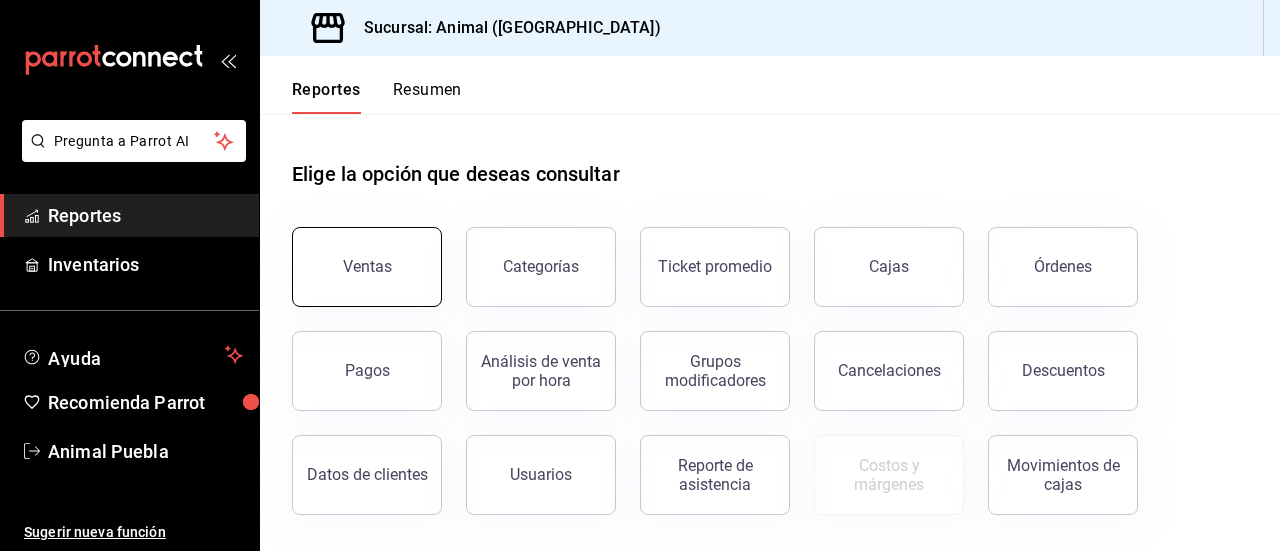 click on "Ventas" at bounding box center [367, 266] 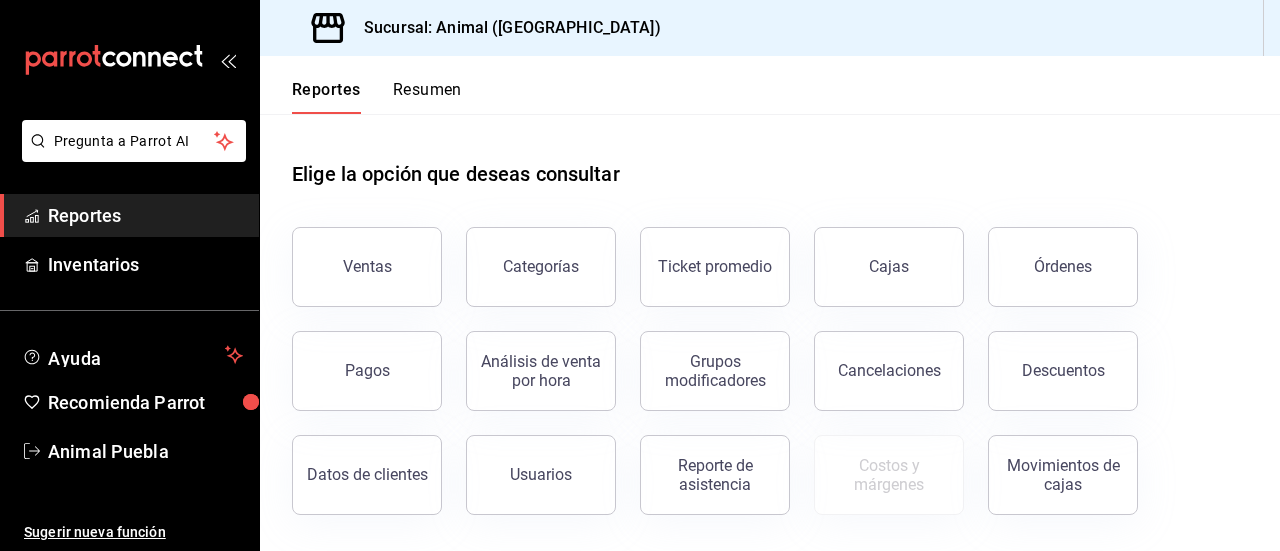 click on "Pregunta a Parrot AI Reportes   Inventarios   Ayuda Recomienda Parrot   Animal Puebla   Sugerir nueva función   Sucursal: Animal (Puebla) Reportes Resumen Elige la opción que deseas consultar Ventas Categorías Ticket promedio Cajas Órdenes Pagos Análisis de venta por hora Grupos modificadores Cancelaciones Descuentos Datos de clientes Usuarios Reporte de asistencia Costos y márgenes Movimientos de cajas Pregunta a Parrot AI Reportes   Inventarios   Ayuda Recomienda Parrot   Animal Puebla   Sugerir nueva función   GANA 1 MES GRATIS EN TU SUSCRIPCIÓN AQUÍ ¿Recuerdas cómo empezó tu restaurante?
Hoy puedes ayudar a un colega a tener el mismo cambio que tú viviste.
Recomienda Parrot directamente desde tu Portal Administrador.
Es fácil y rápido.
🎁 Por cada restaurante que se una, ganas 1 mes gratis. Visitar centro de ayuda (81) 2046 6363 soporte@parrotsoftware.io Visitar centro de ayuda (81) 2046 6363 soporte@parrotsoftware.io" at bounding box center [640, 275] 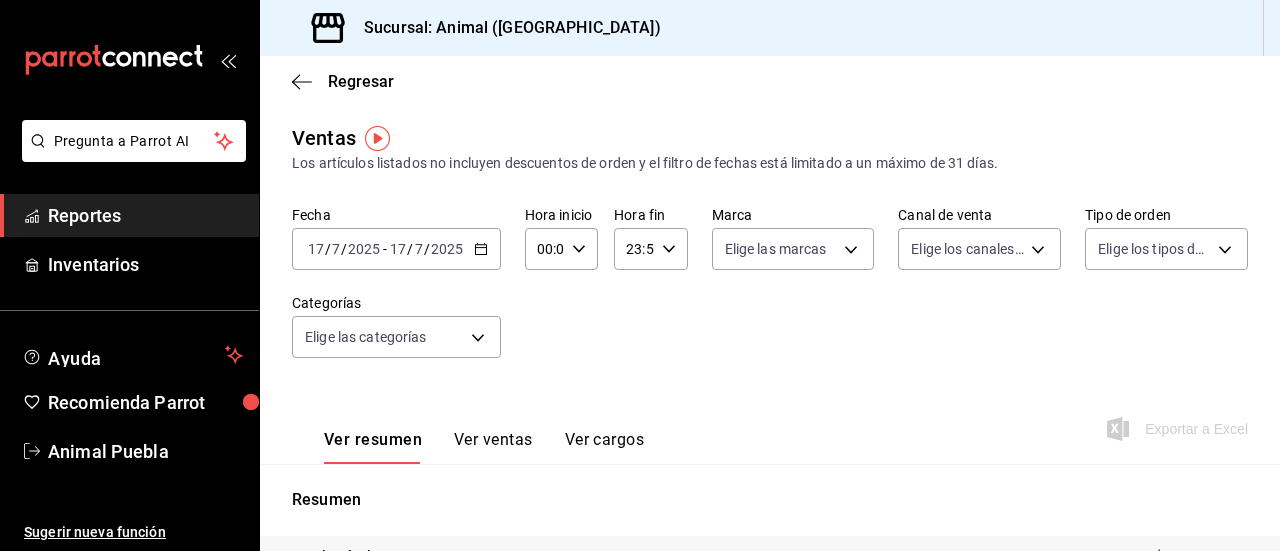 click 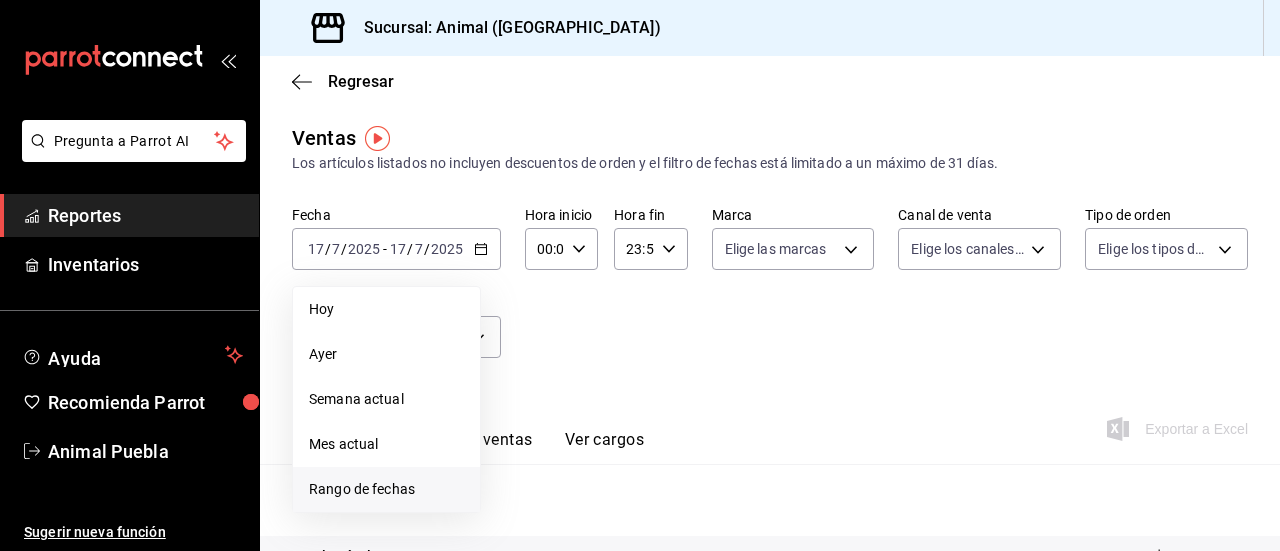 click on "Rango de fechas" at bounding box center (386, 489) 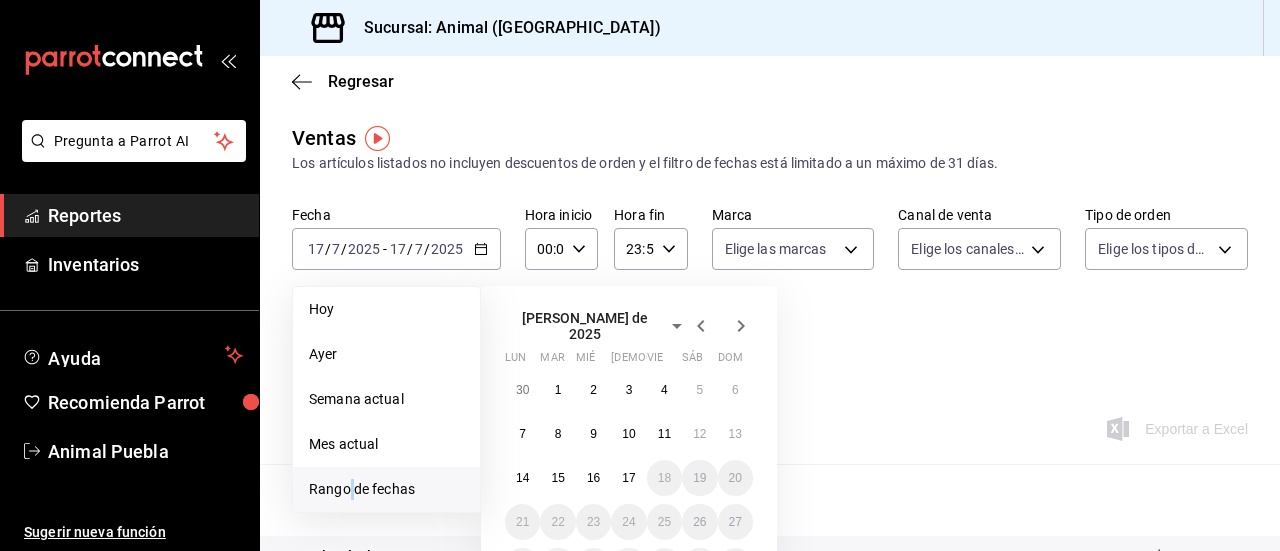 click on "Rango de fechas" at bounding box center [386, 489] 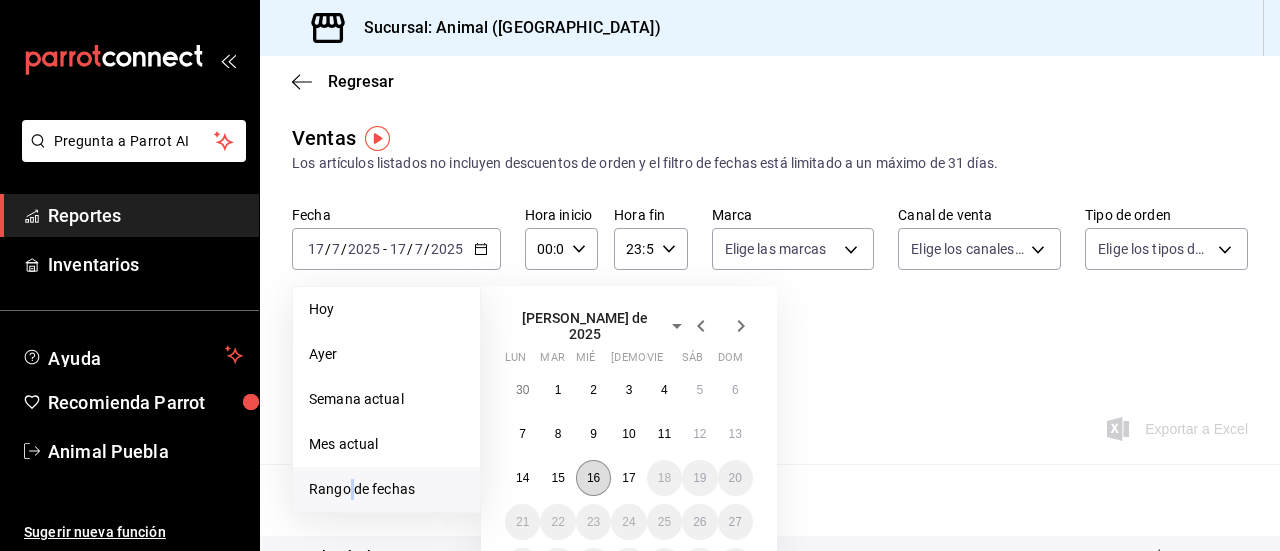 click on "16" at bounding box center (593, 478) 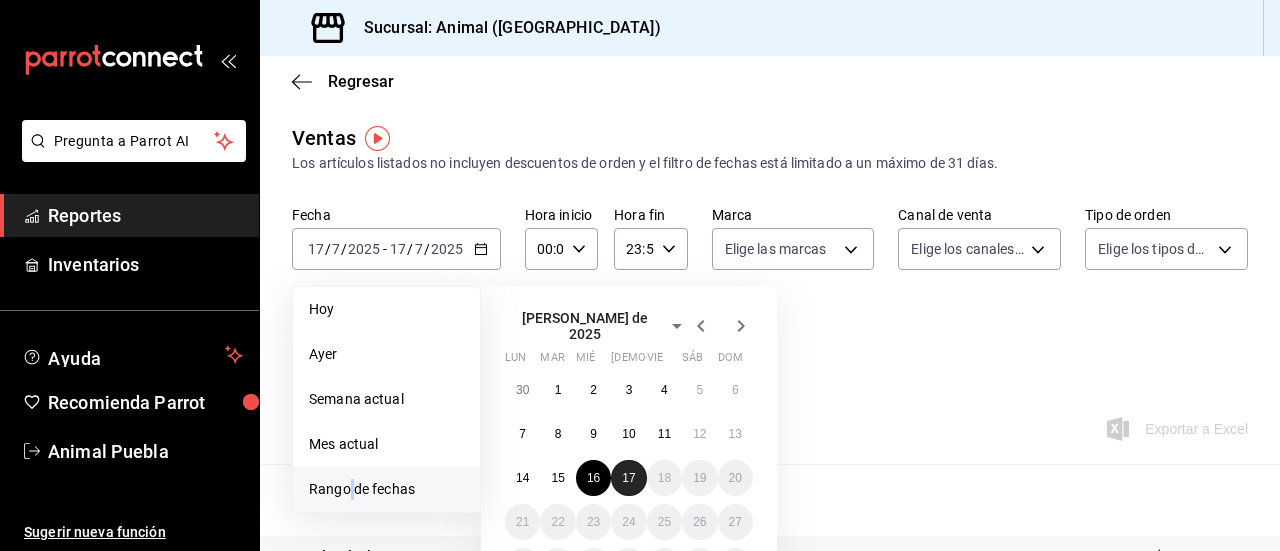 click on "17" at bounding box center (628, 478) 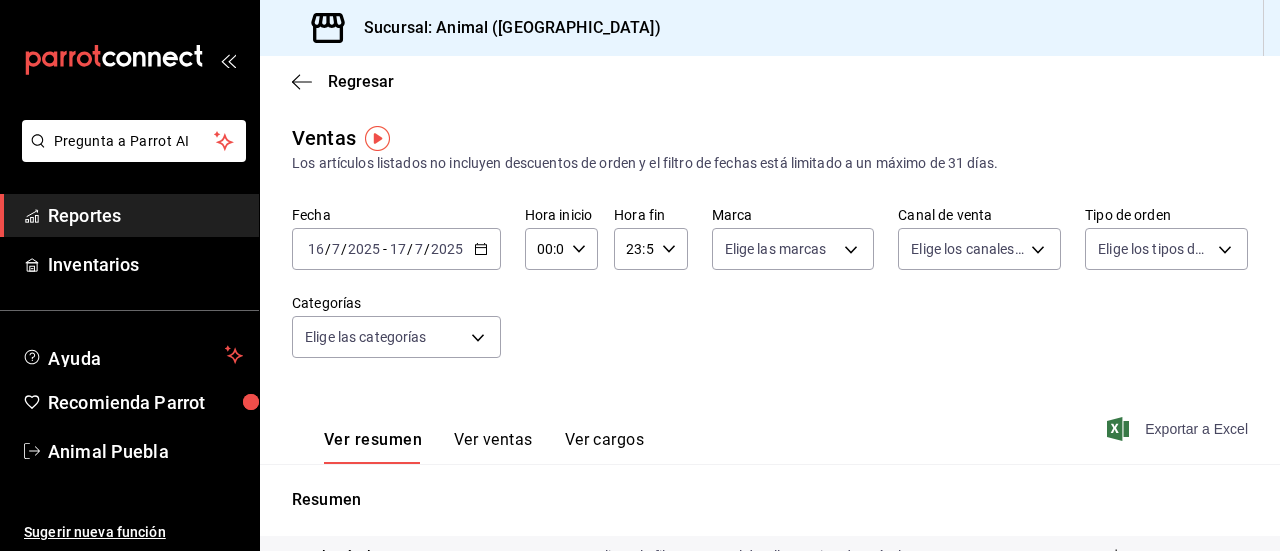 click on "Exportar a Excel" at bounding box center (1179, 429) 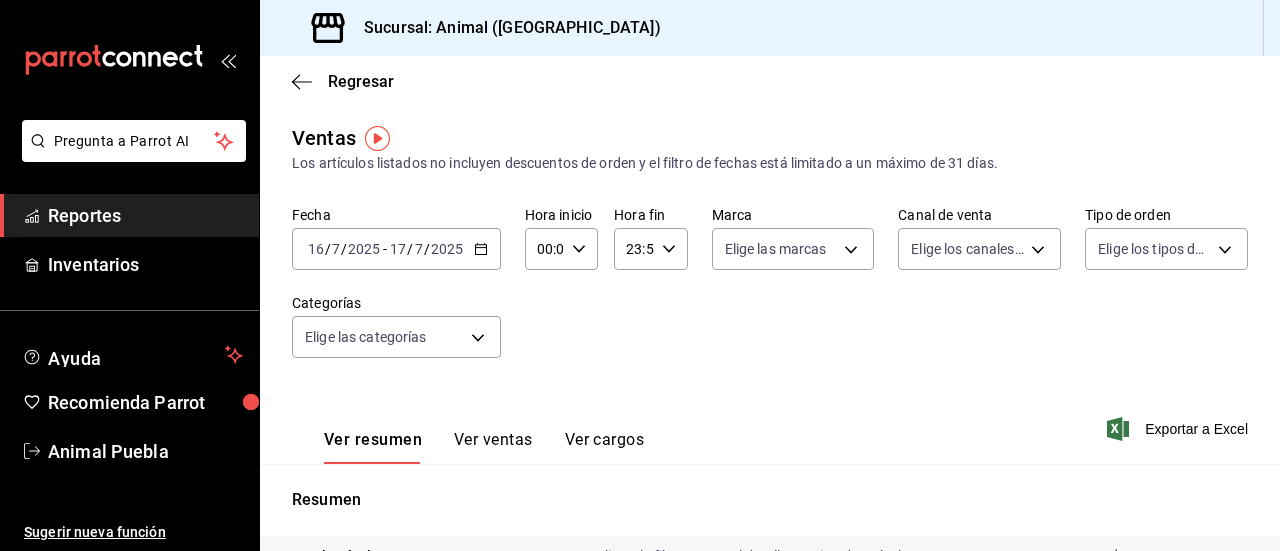 click on "Reportes" at bounding box center [145, 215] 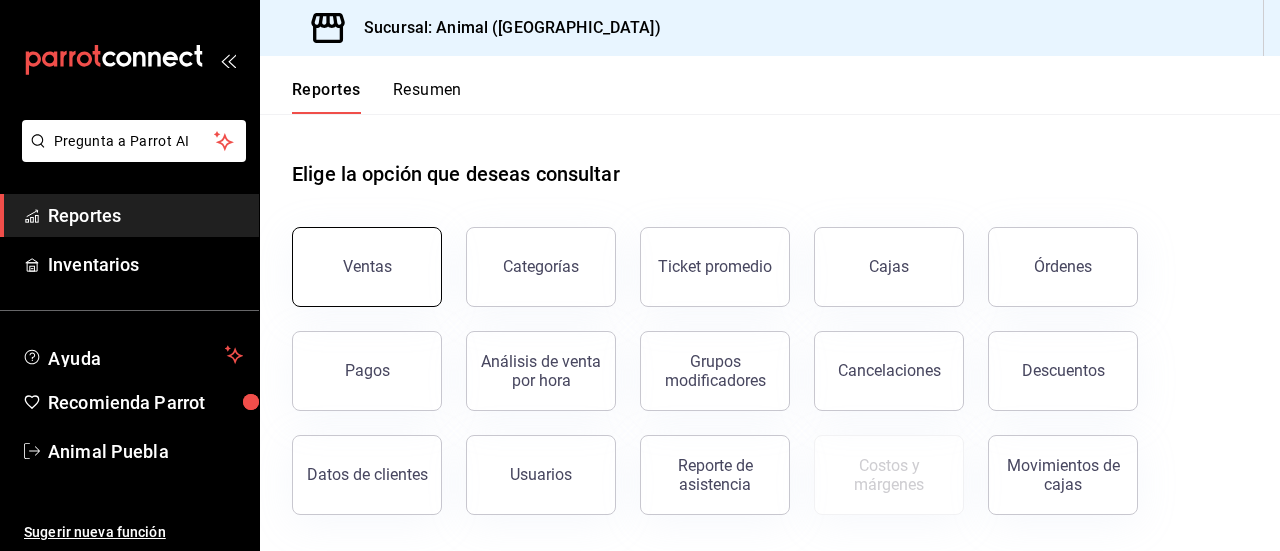 click on "Ventas" at bounding box center [367, 267] 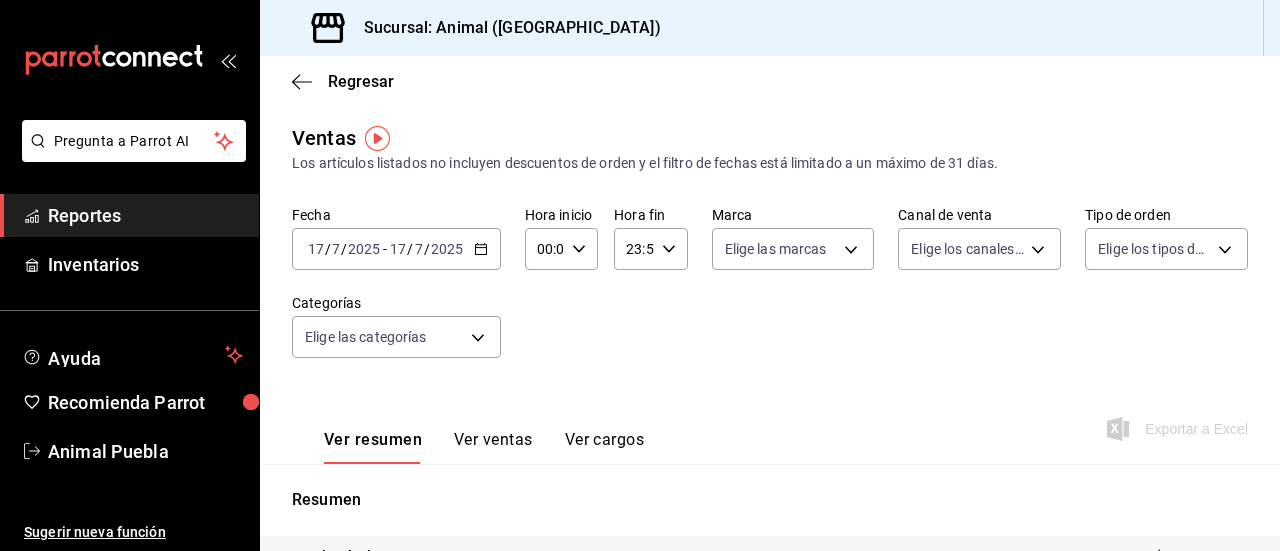 click on "2025-07-17 17 / 7 / 2025 - 2025-07-17 17 / 7 / 2025" at bounding box center (396, 249) 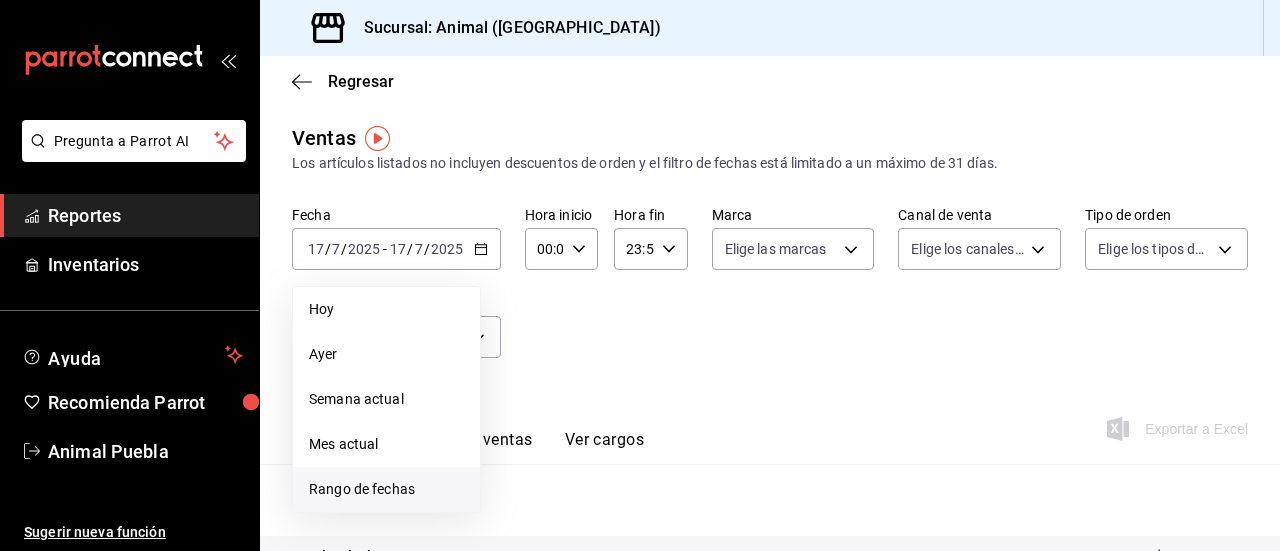 click on "Rango de fechas" at bounding box center [386, 489] 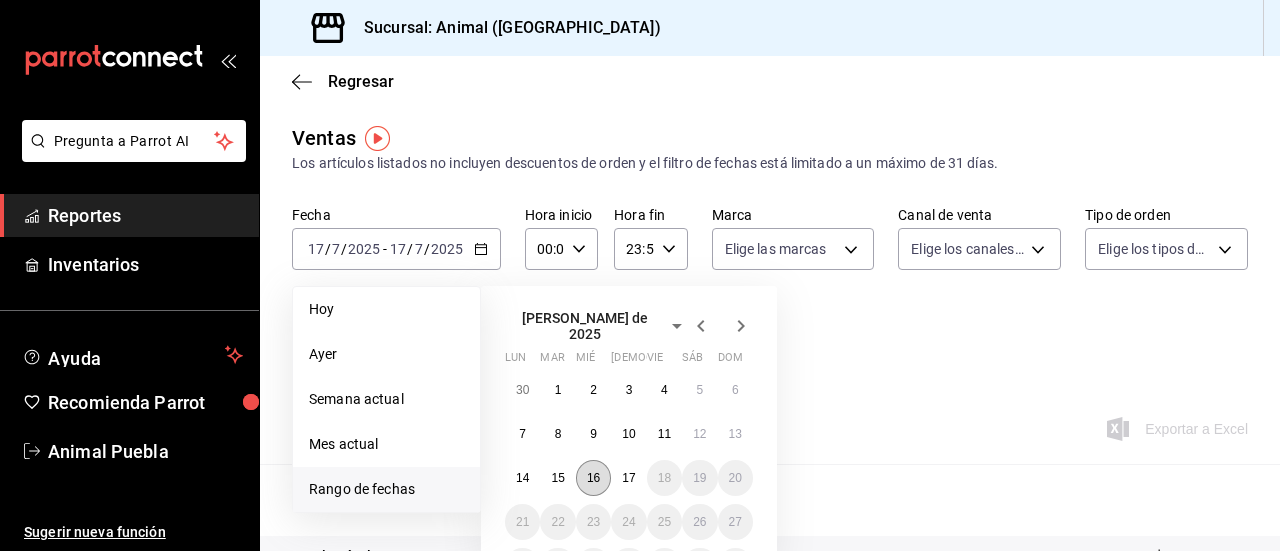 click on "16" at bounding box center [593, 478] 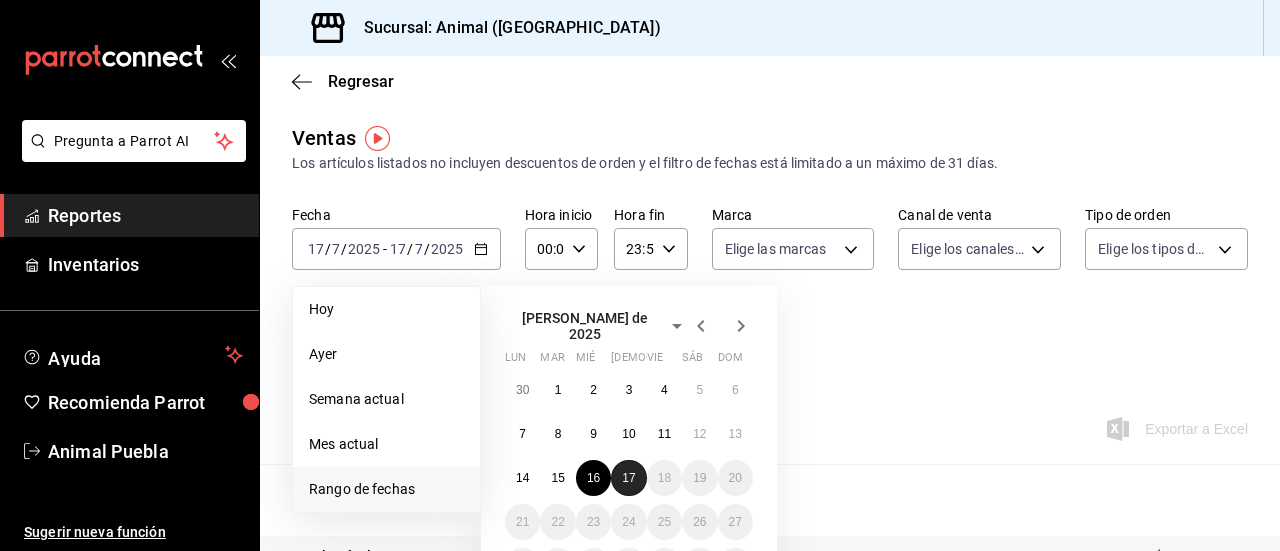 click on "17" at bounding box center [628, 478] 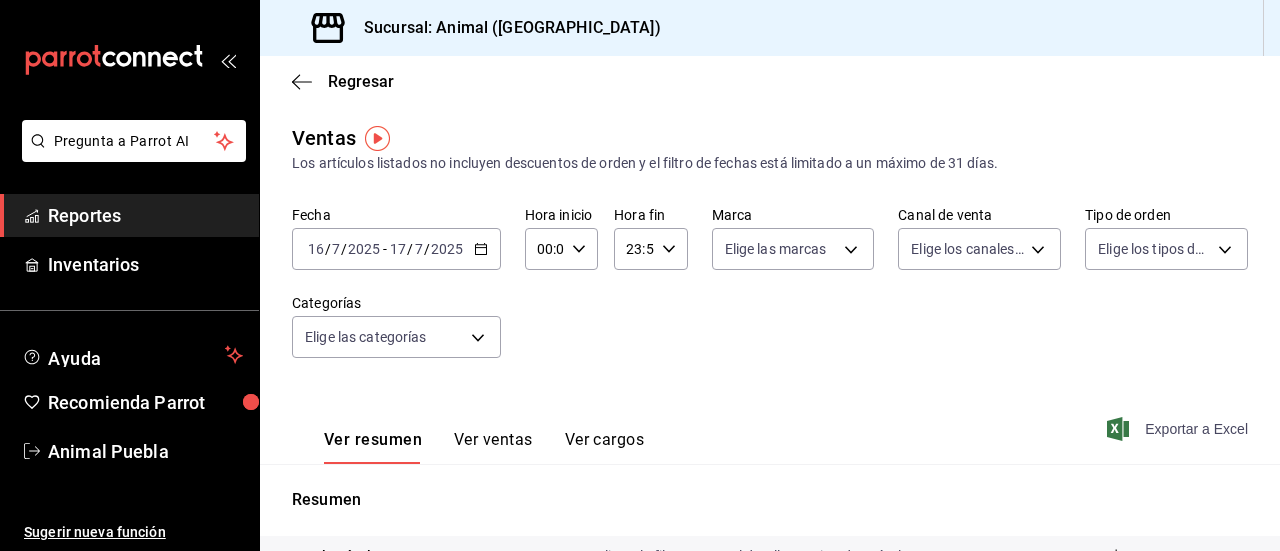 click on "Exportar a Excel" at bounding box center (1179, 429) 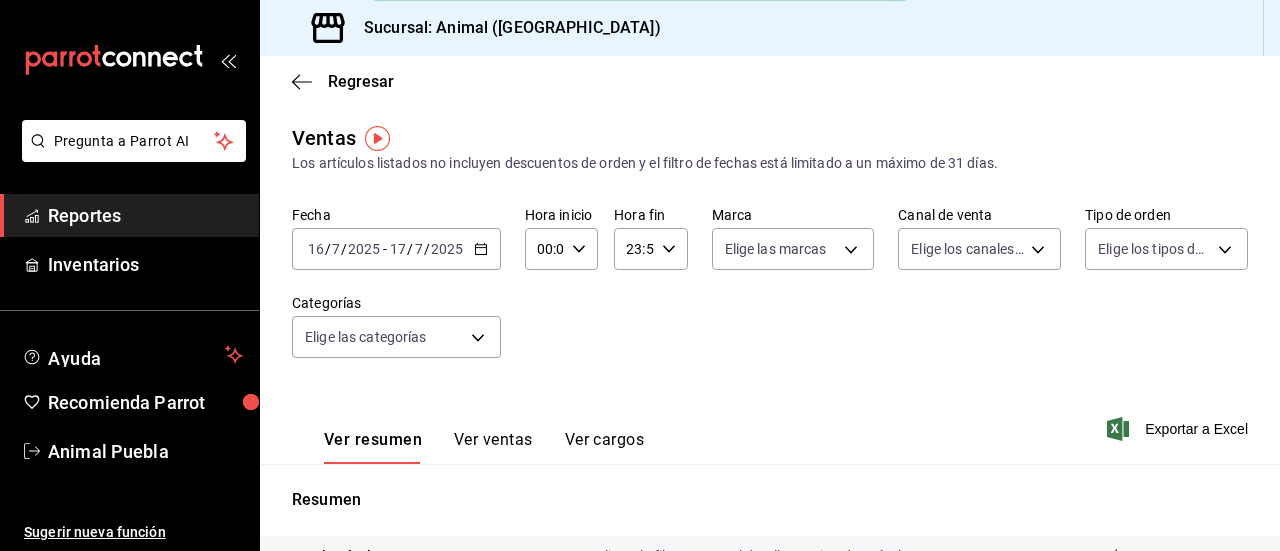 click on "Reportes" at bounding box center (145, 215) 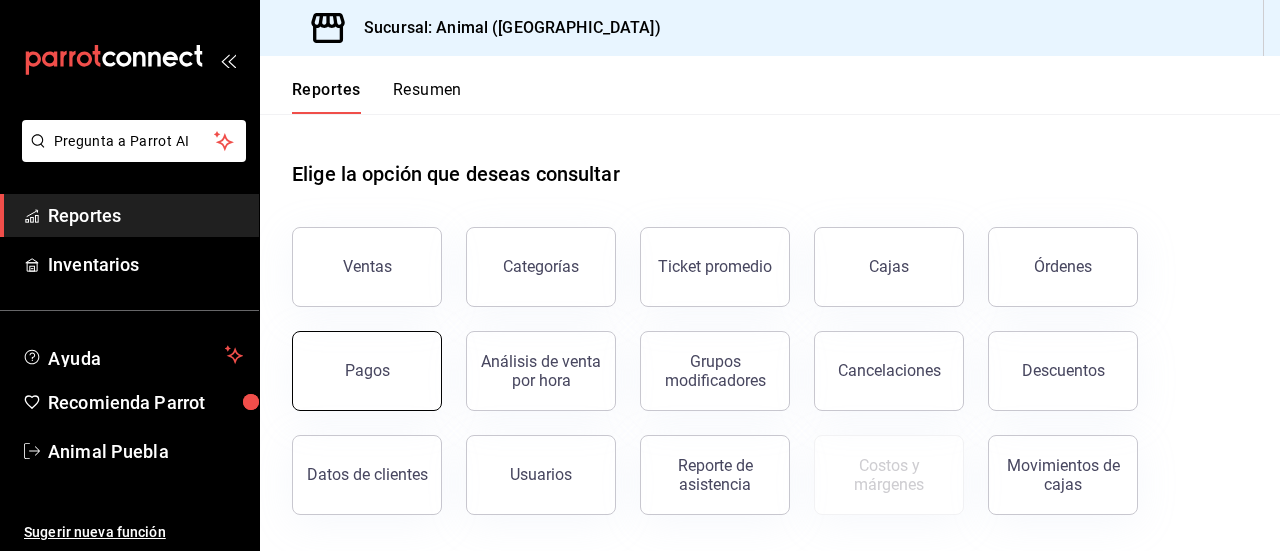 click on "Pagos" at bounding box center (367, 371) 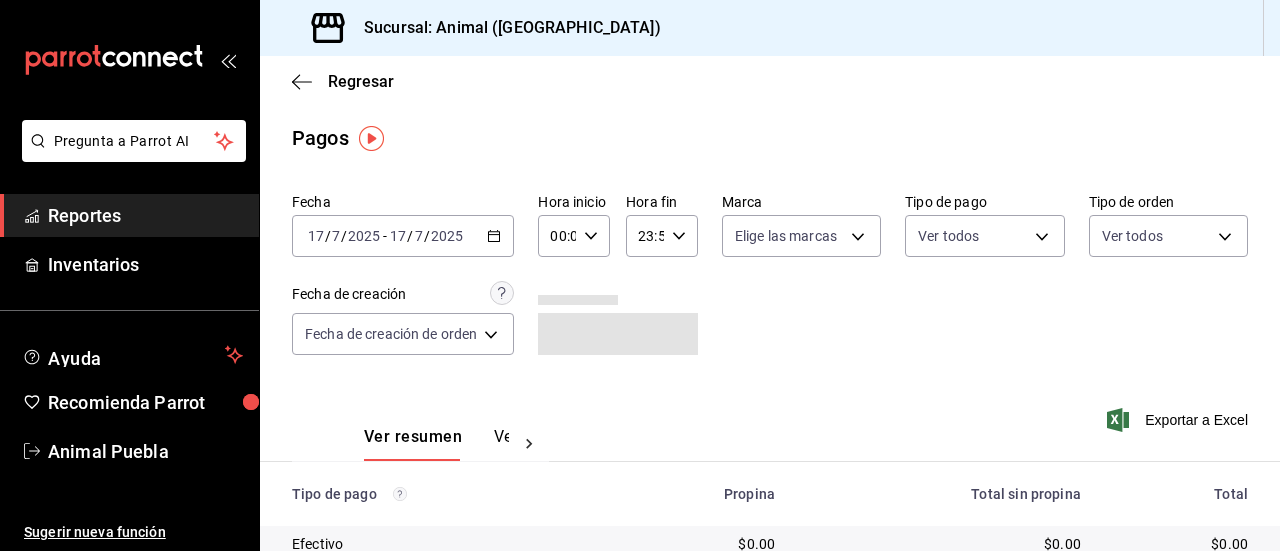 click 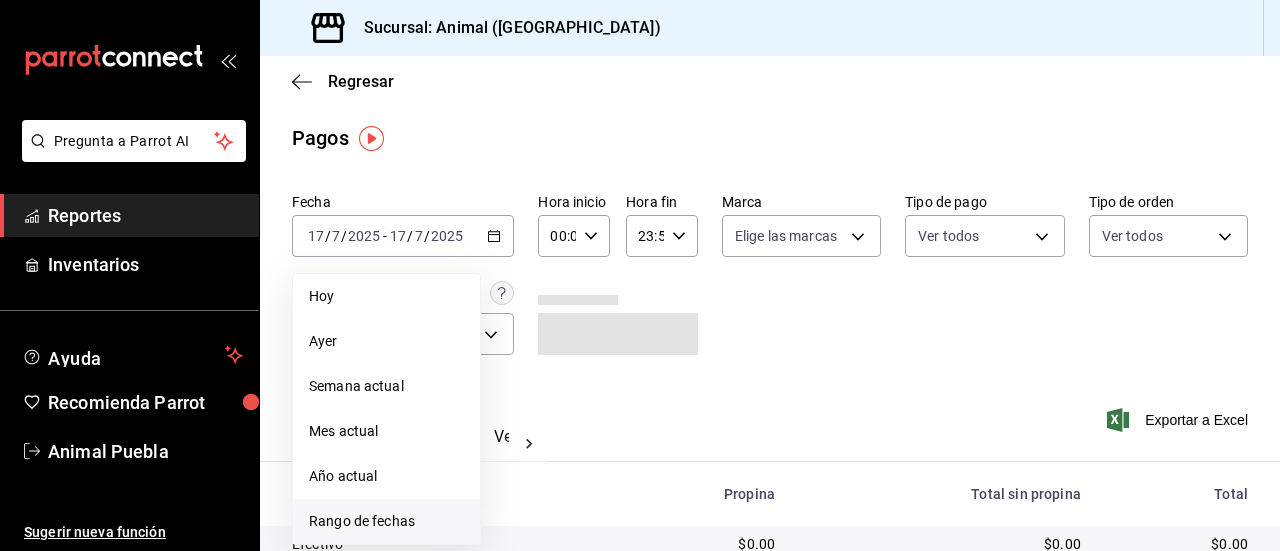 click on "Rango de fechas" at bounding box center [386, 521] 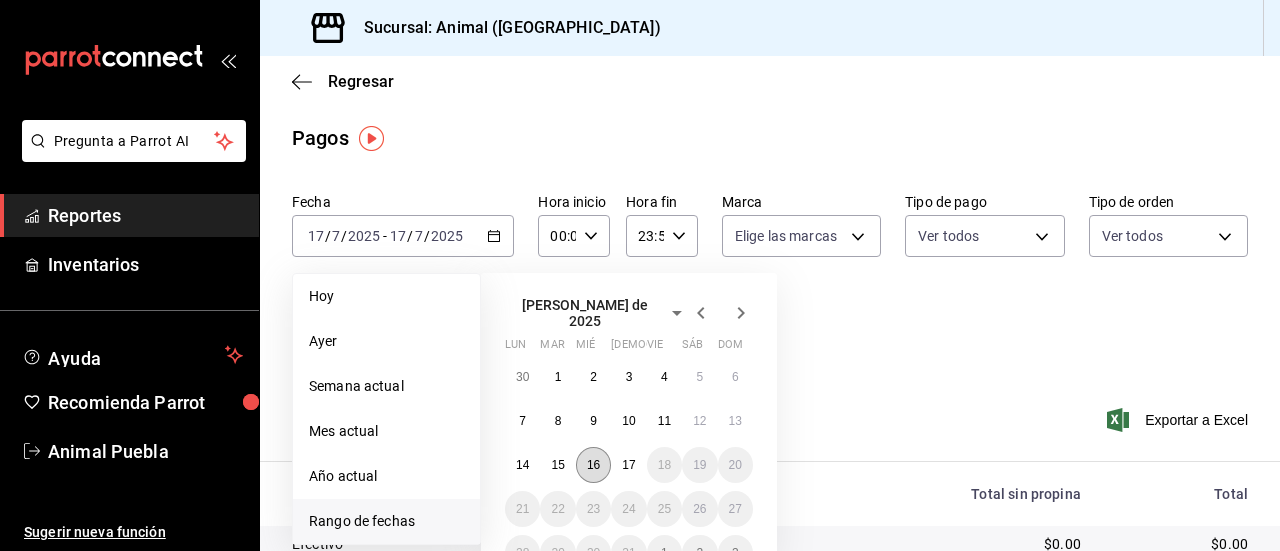 click on "16" at bounding box center (593, 465) 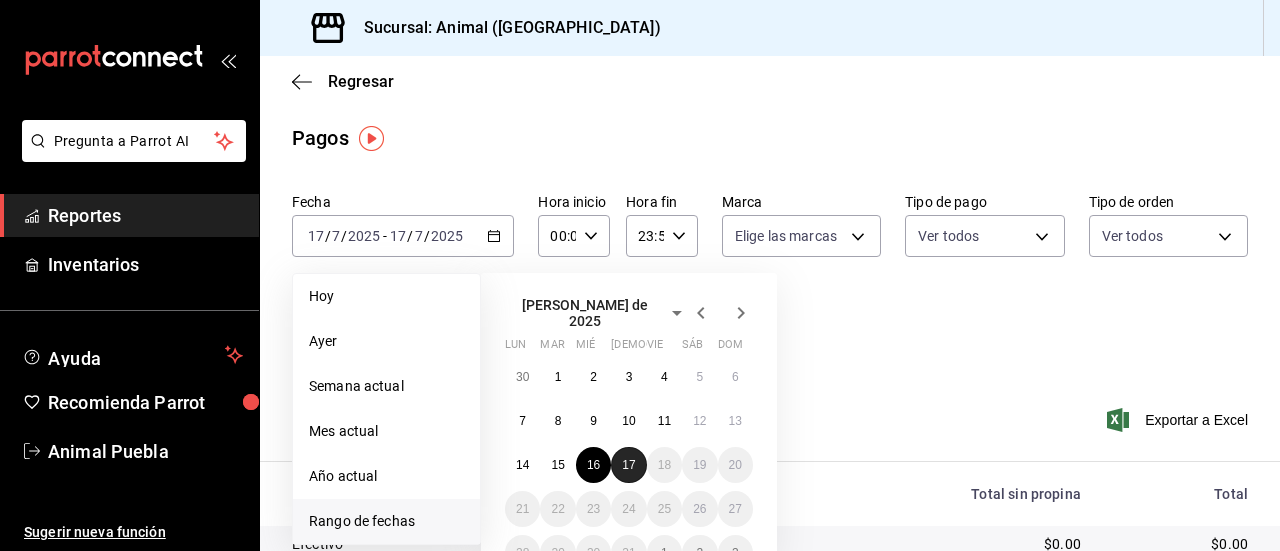 click on "17" at bounding box center [628, 465] 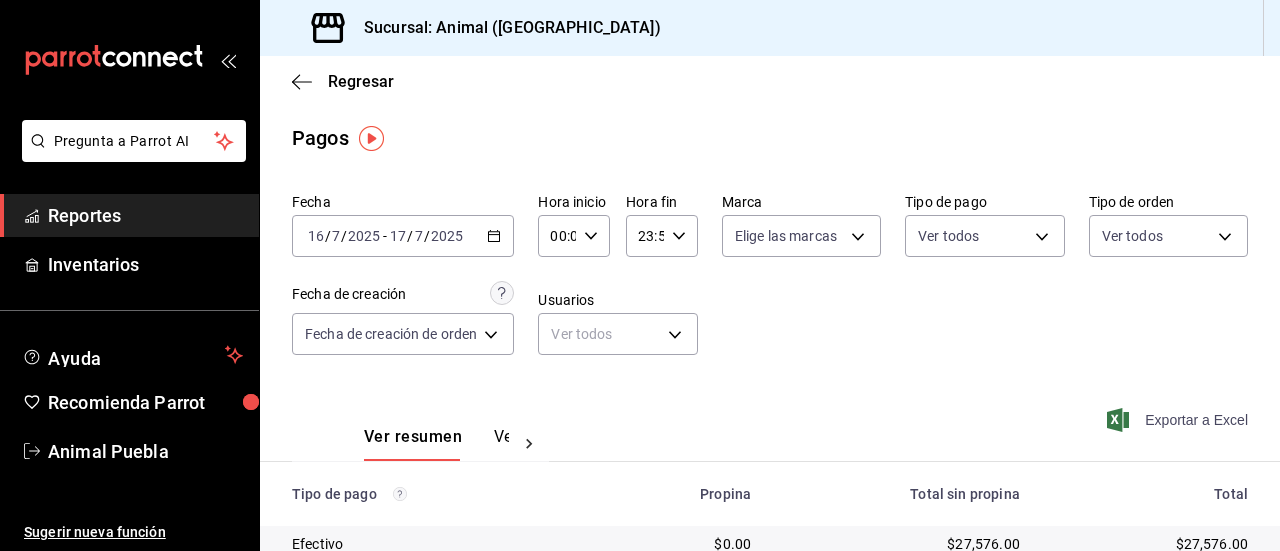 click on "Exportar a Excel" at bounding box center [1179, 420] 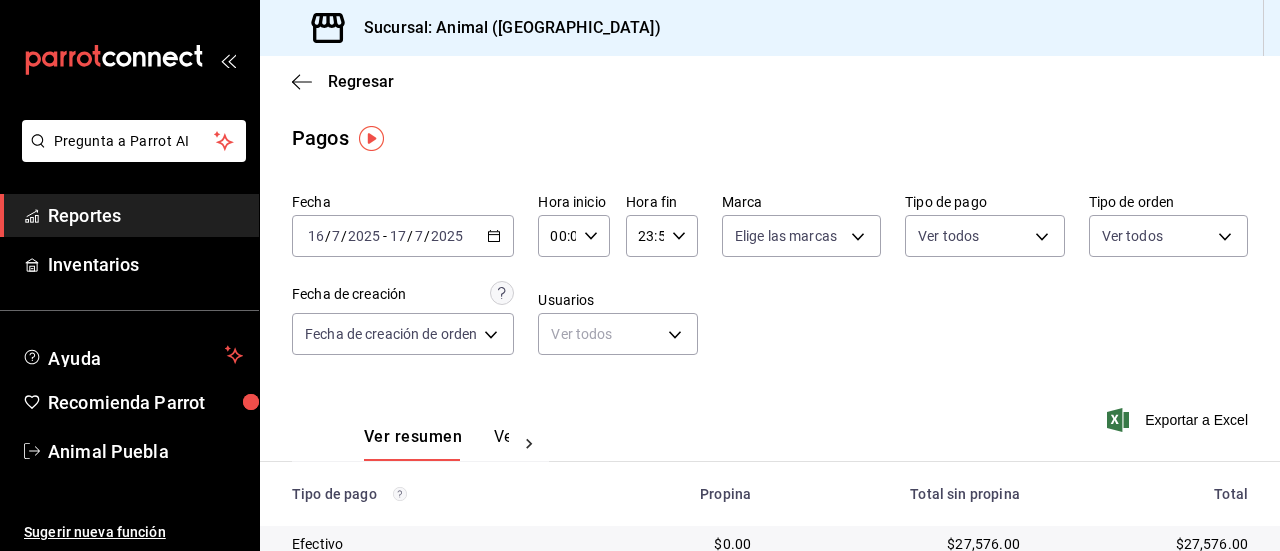 click on "Reportes" at bounding box center (129, 215) 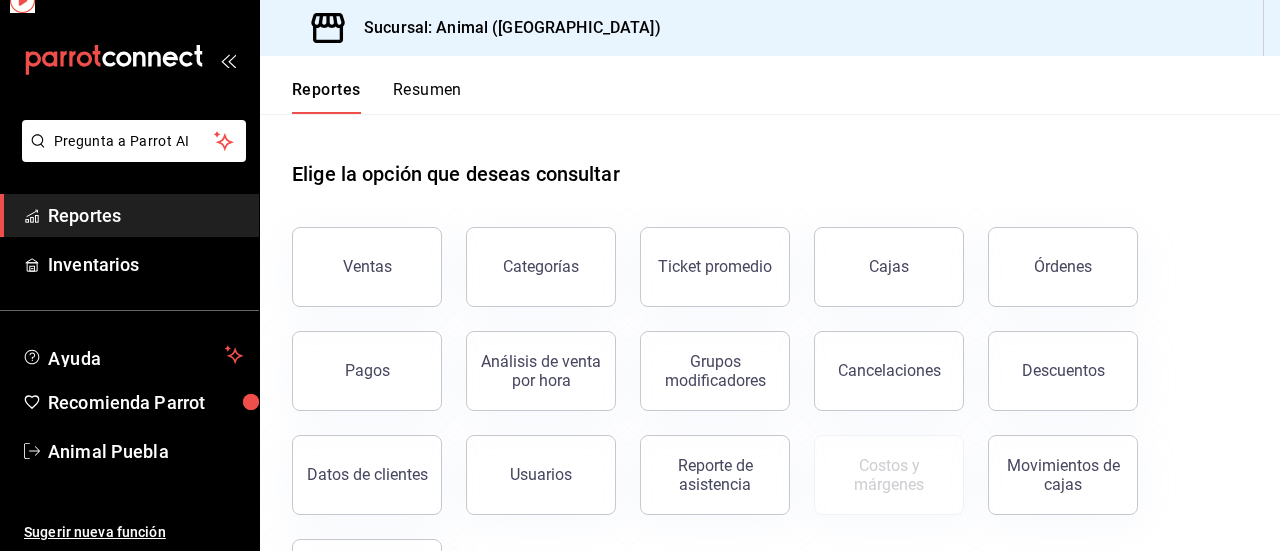 click on "Reportes" at bounding box center (145, 215) 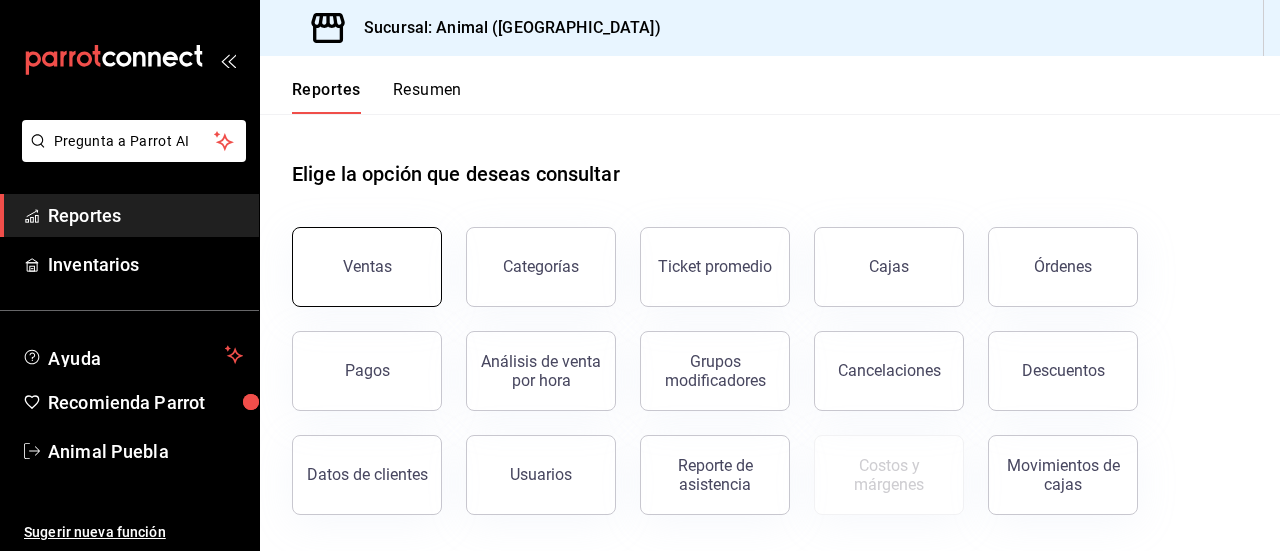 click on "Ventas" at bounding box center [367, 266] 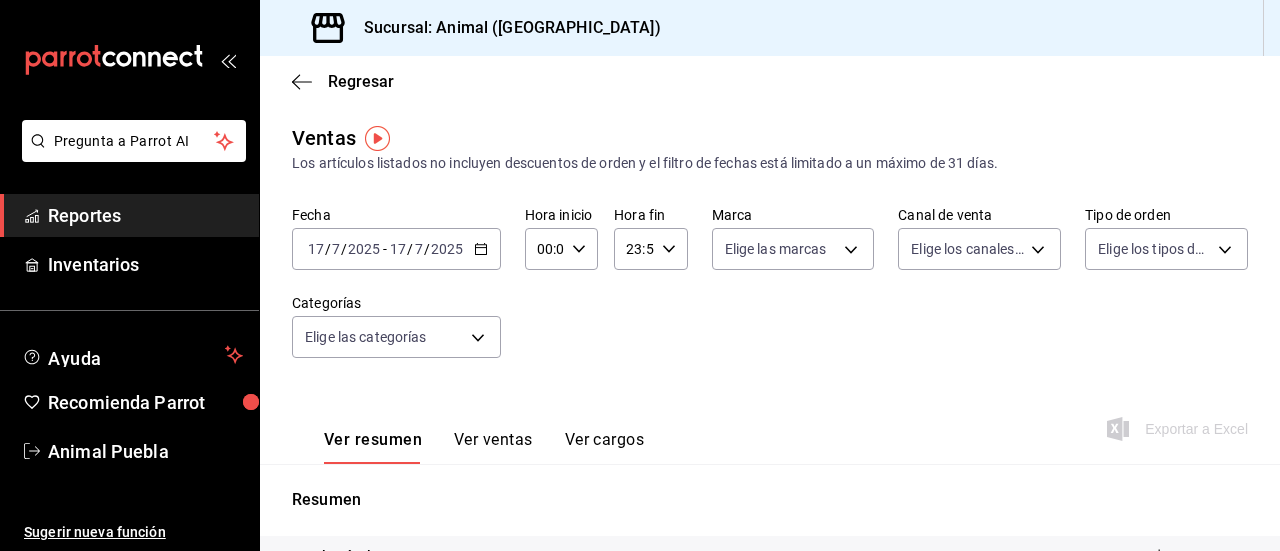 click 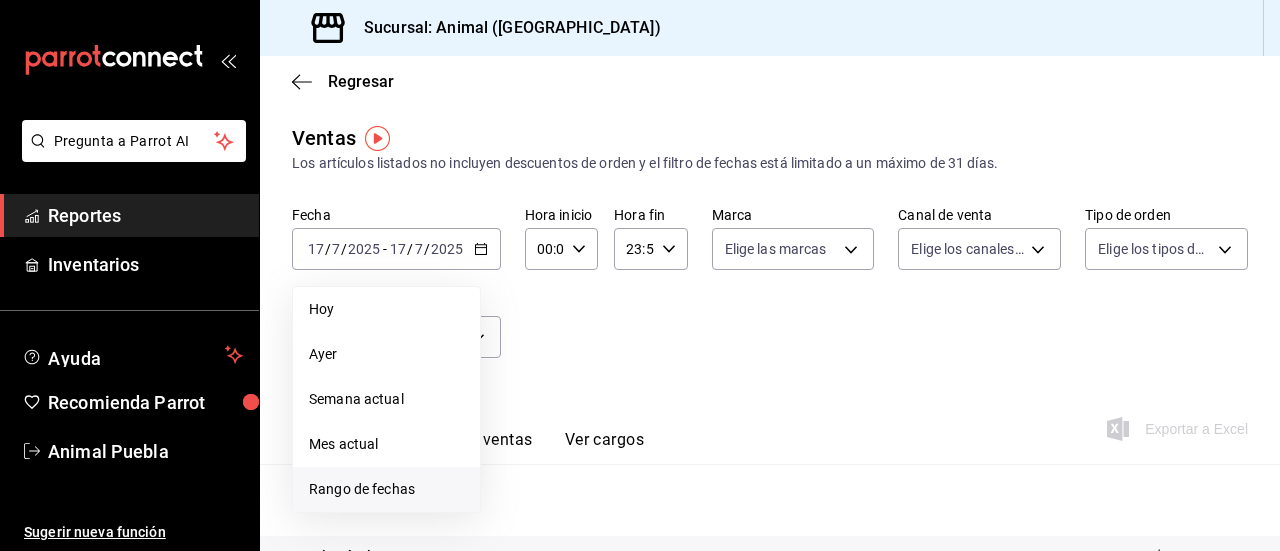 click on "Rango de fechas" at bounding box center [386, 489] 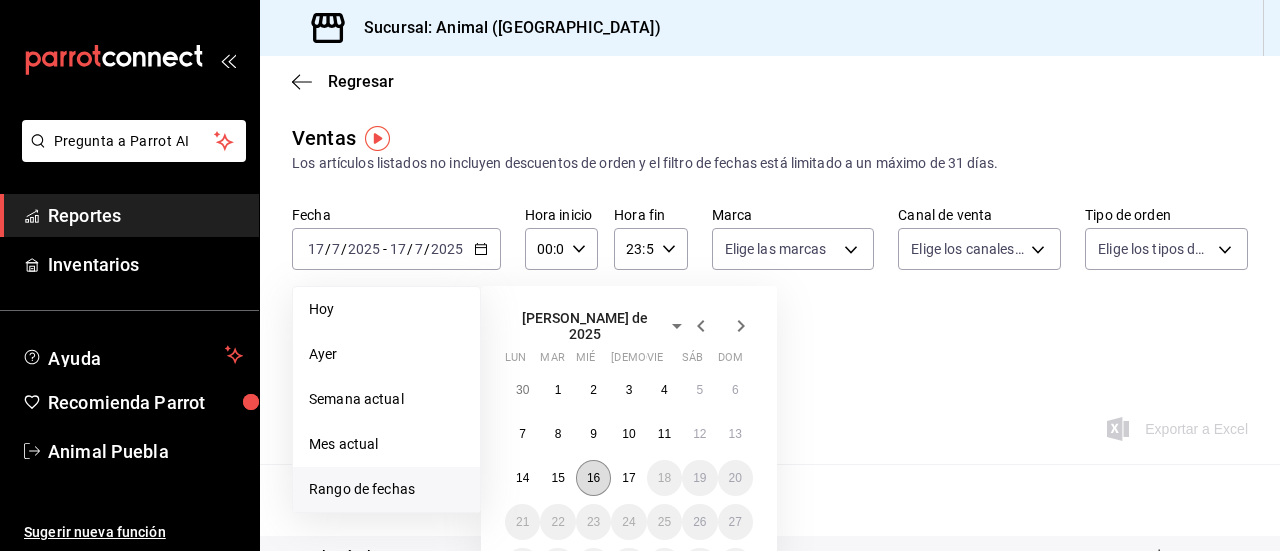 click on "16" at bounding box center [593, 478] 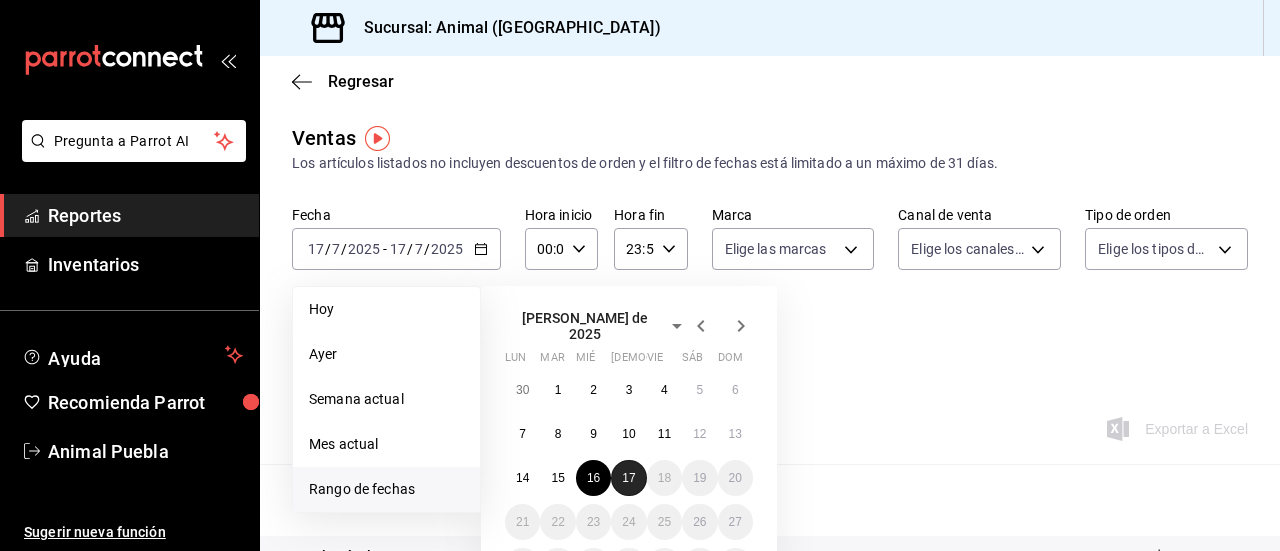 click on "17" at bounding box center [628, 478] 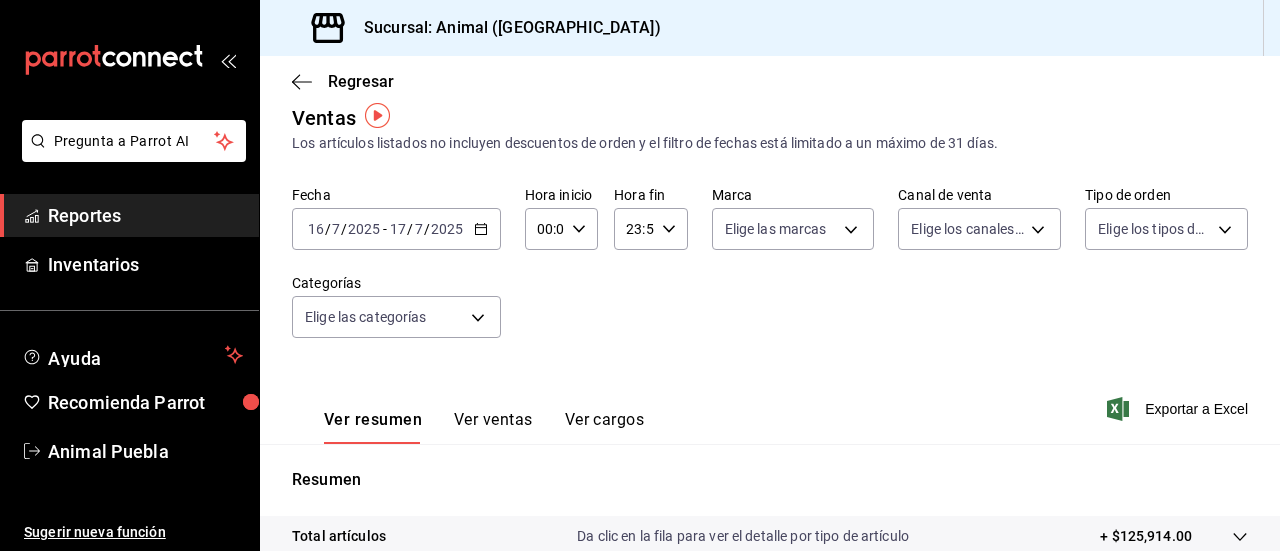 scroll, scrollTop: 22, scrollLeft: 0, axis: vertical 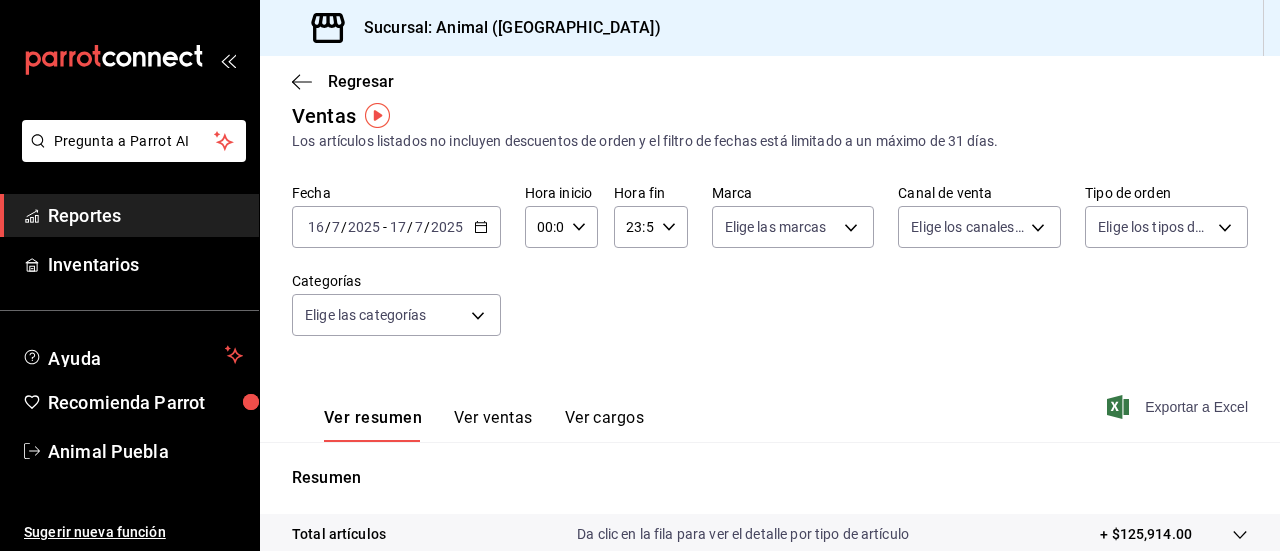 click on "Exportar a Excel" at bounding box center [1179, 407] 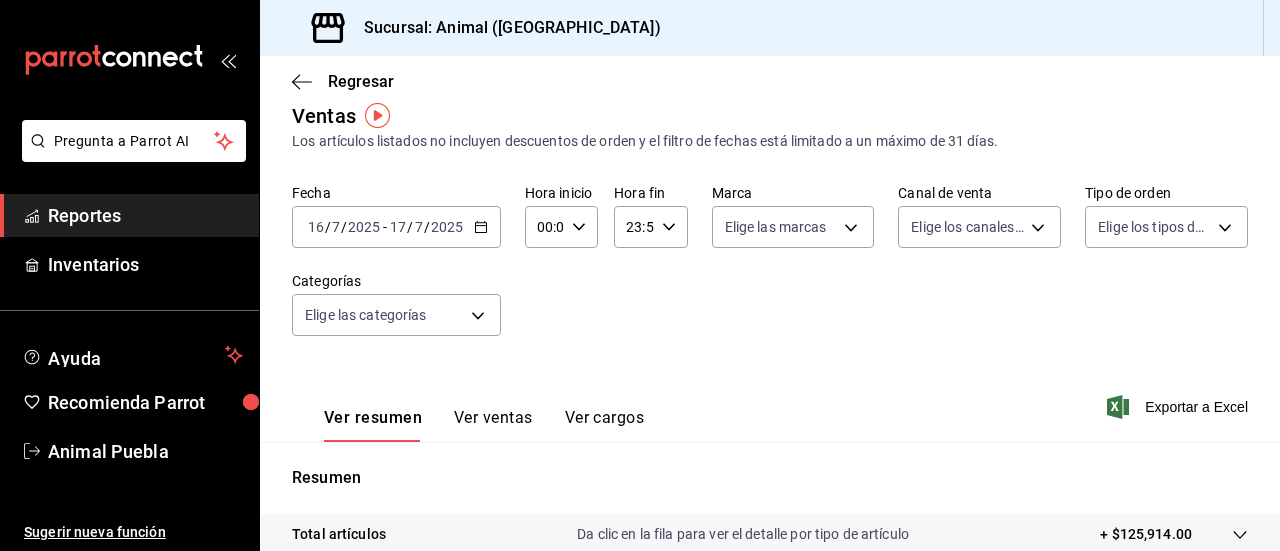 click on "Reportes" at bounding box center (145, 215) 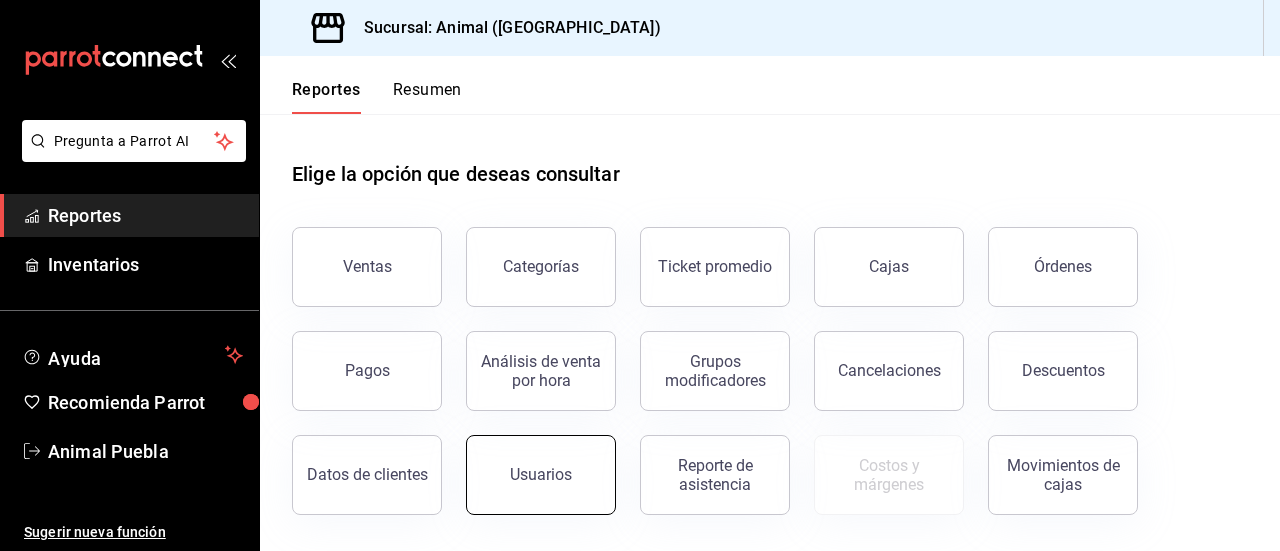 click on "Usuarios" at bounding box center (541, 475) 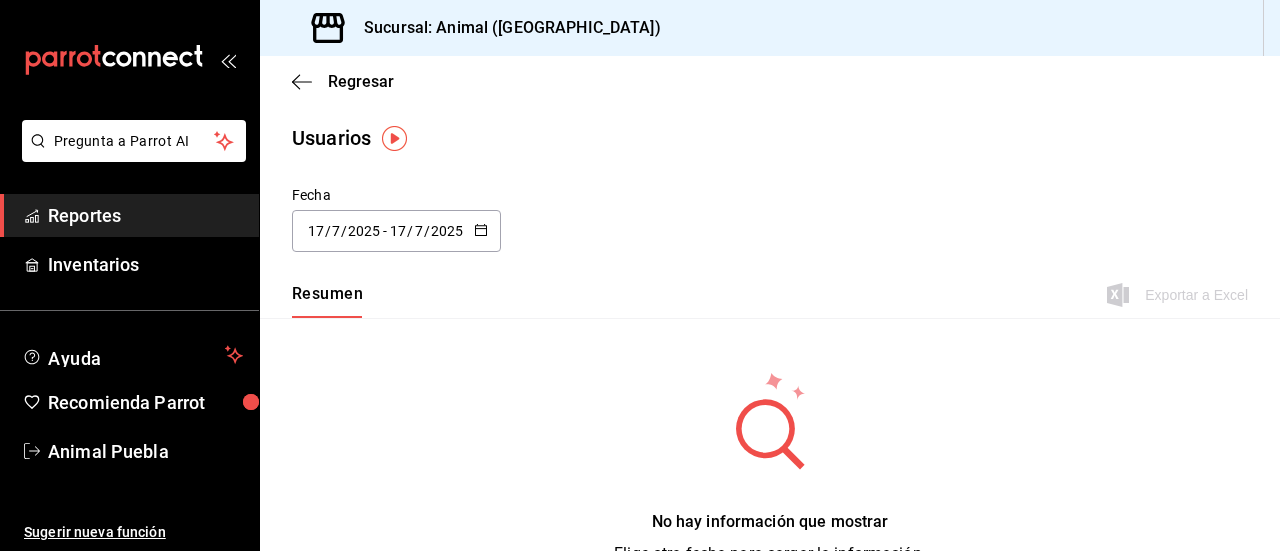 click on "2025-07-17 17 / 7 / 2025 - 2025-07-17 17 / 7 / 2025" at bounding box center (396, 231) 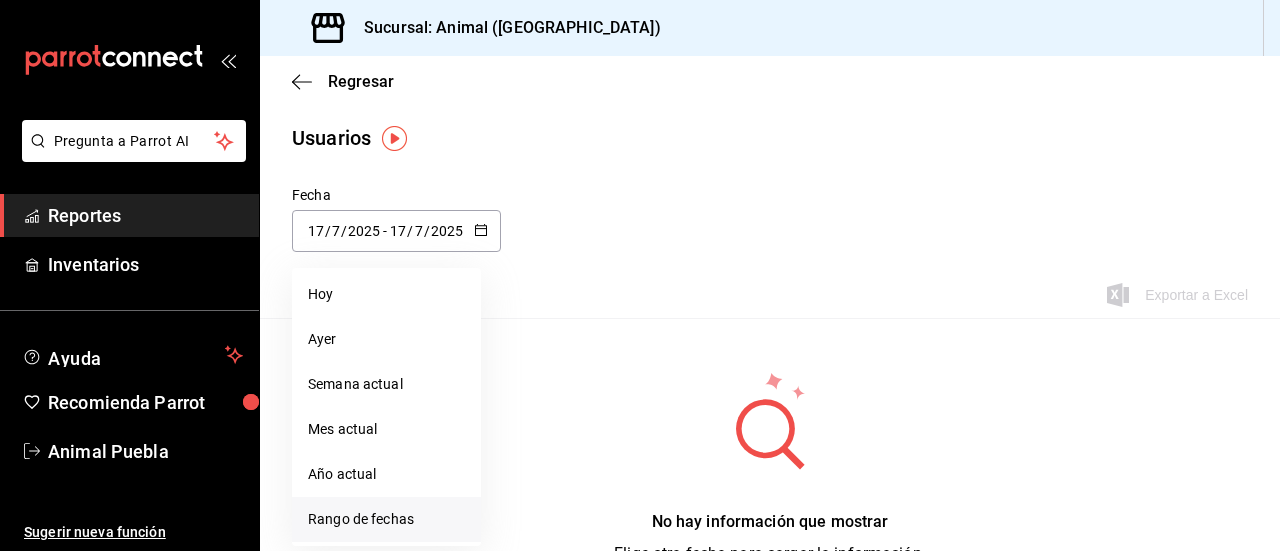 click on "Rango de fechas" at bounding box center (386, 519) 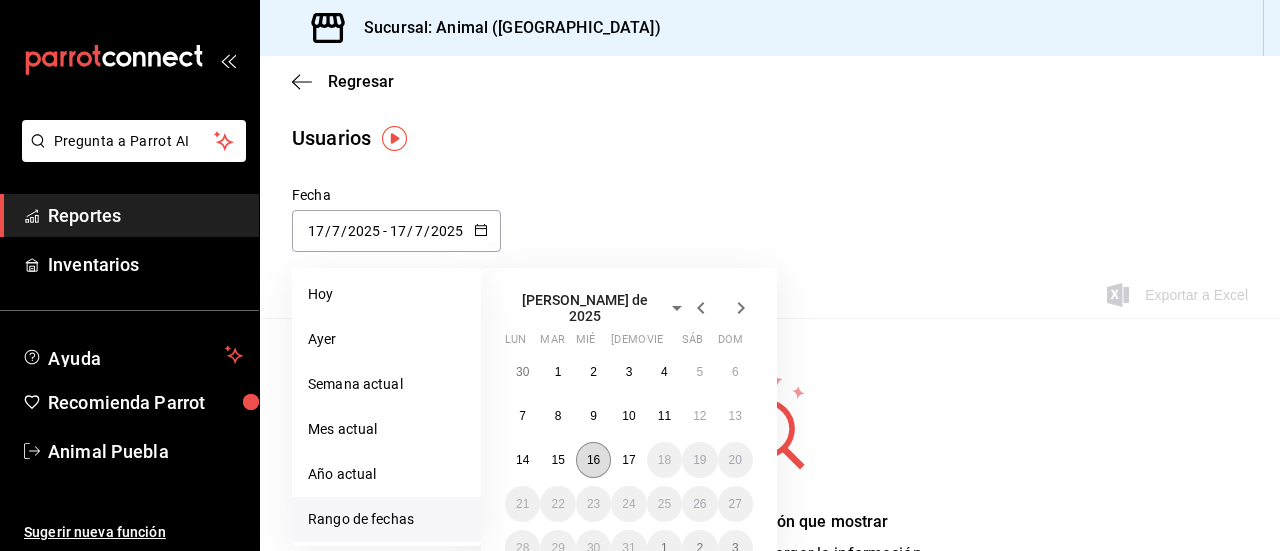click on "16" at bounding box center (593, 460) 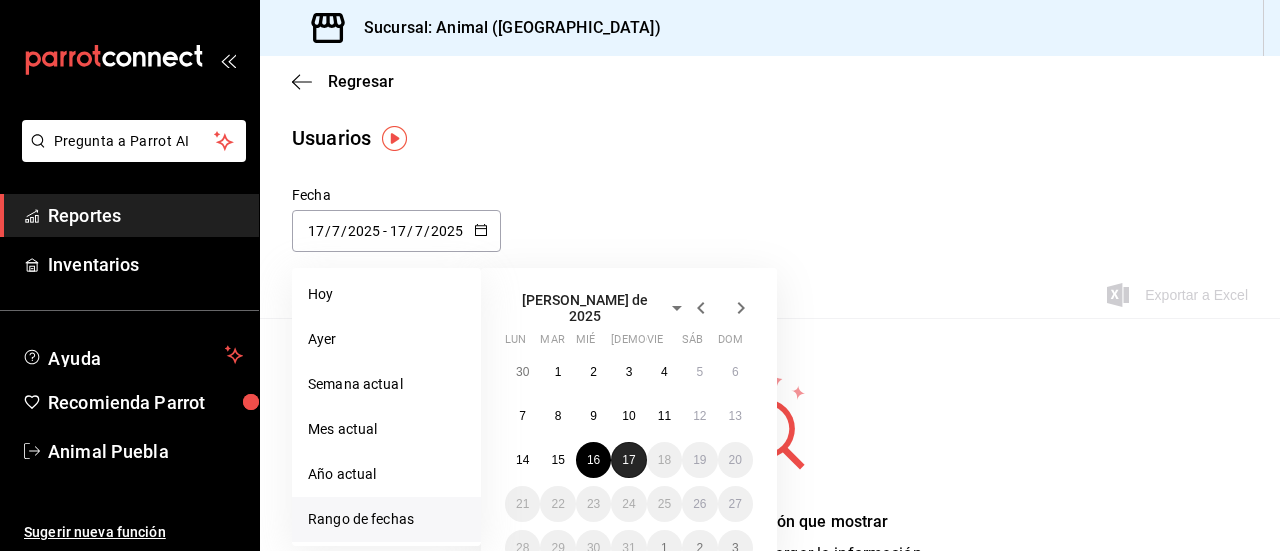 click on "17" at bounding box center [628, 460] 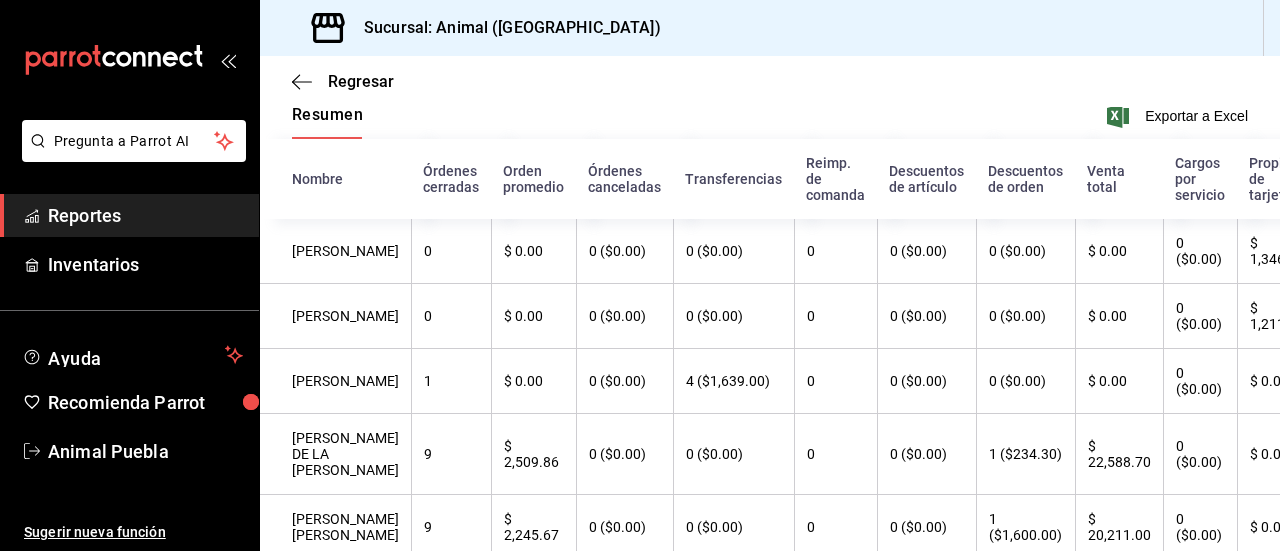 scroll, scrollTop: 199, scrollLeft: 0, axis: vertical 